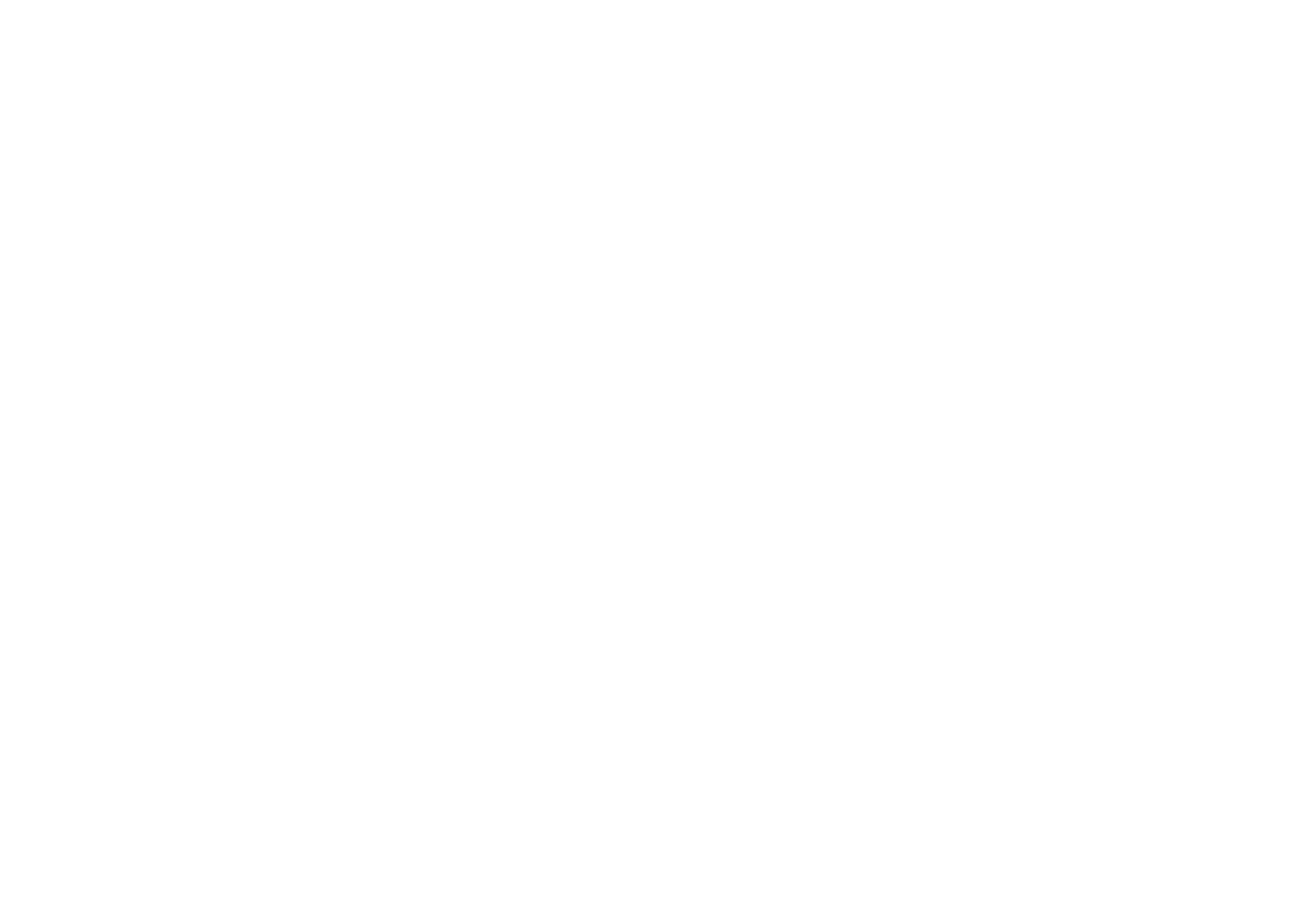 scroll, scrollTop: 0, scrollLeft: 0, axis: both 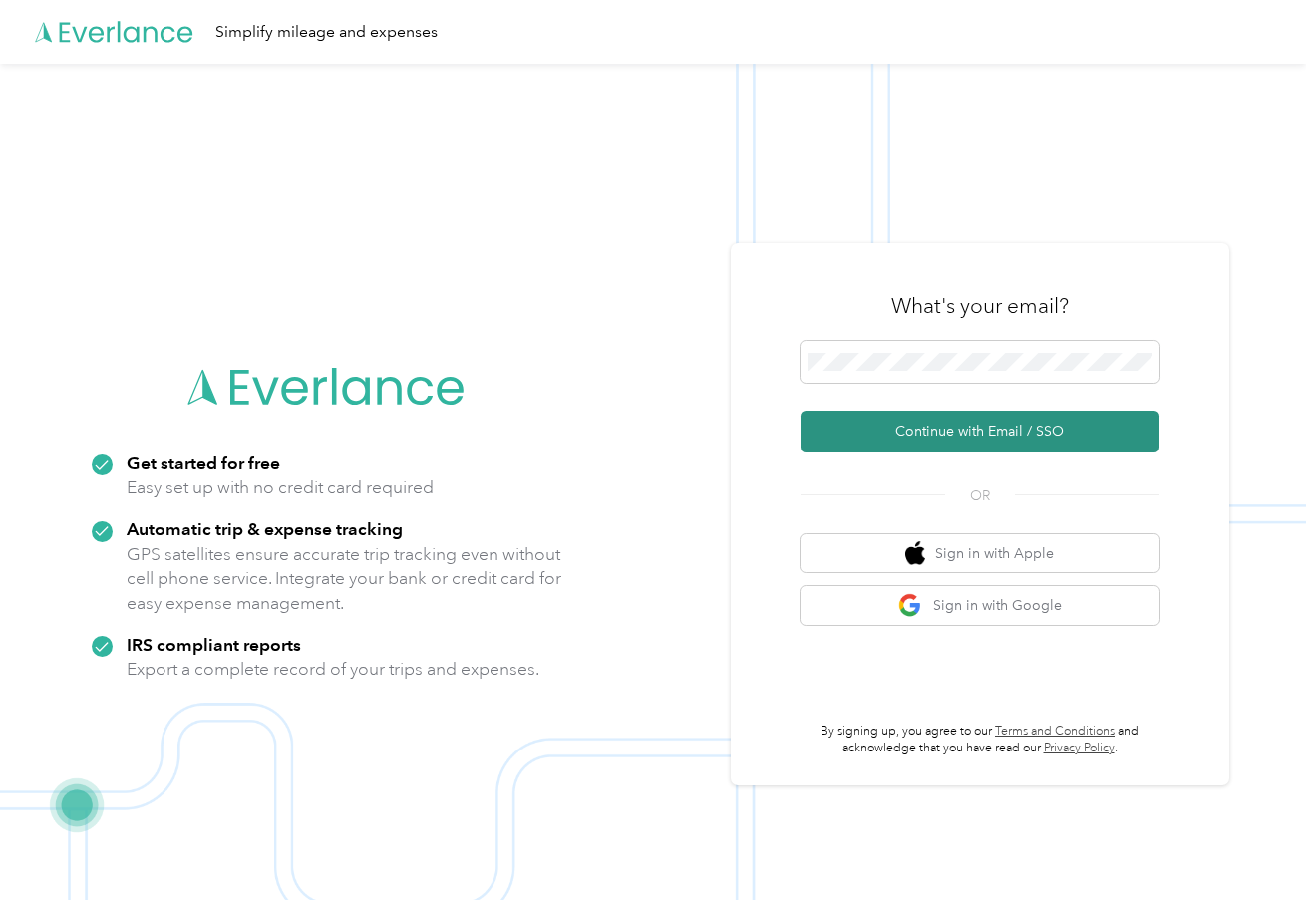 click on "Continue with Email / SSO" at bounding box center (980, 432) 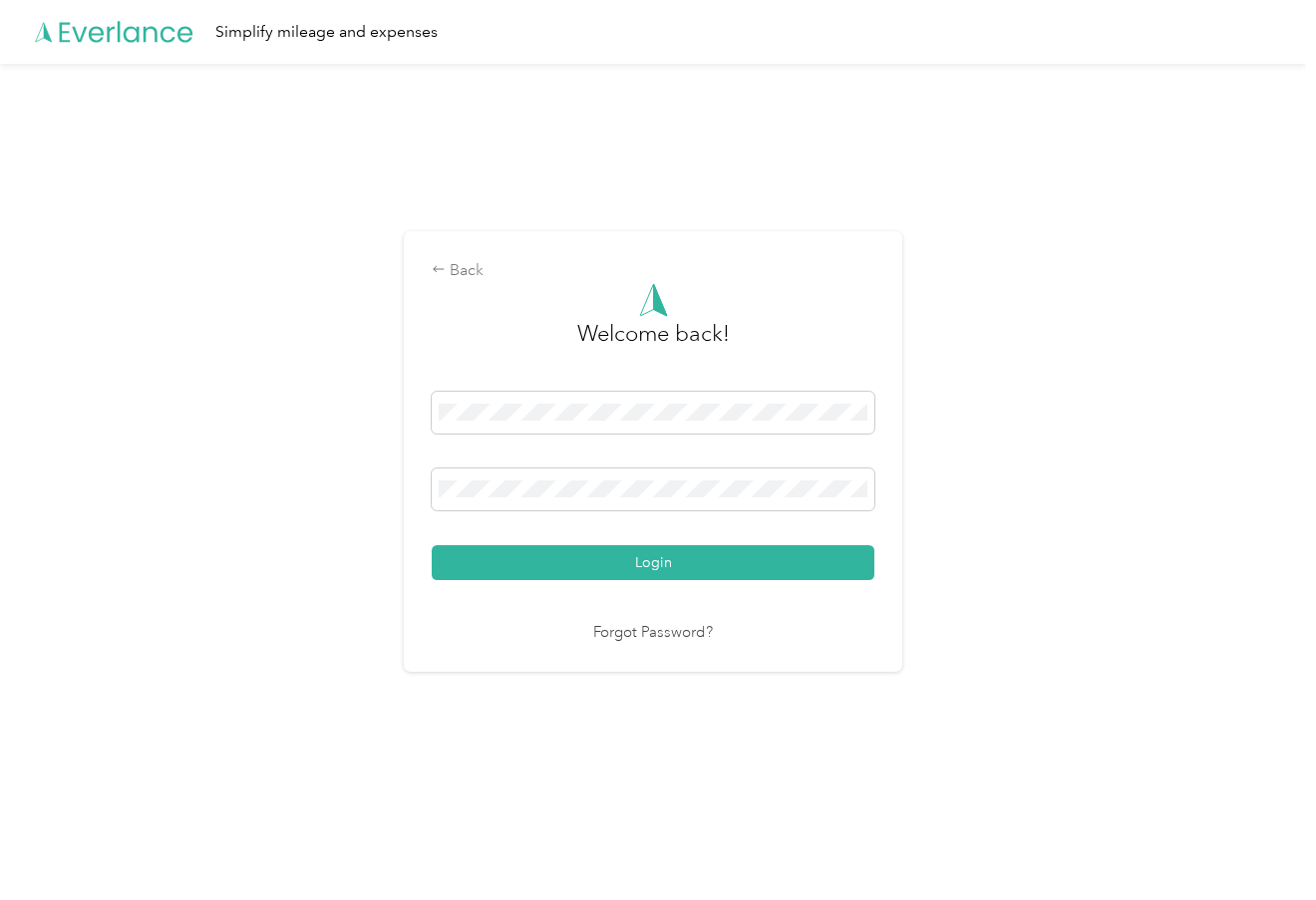 click on "Login" at bounding box center [653, 562] 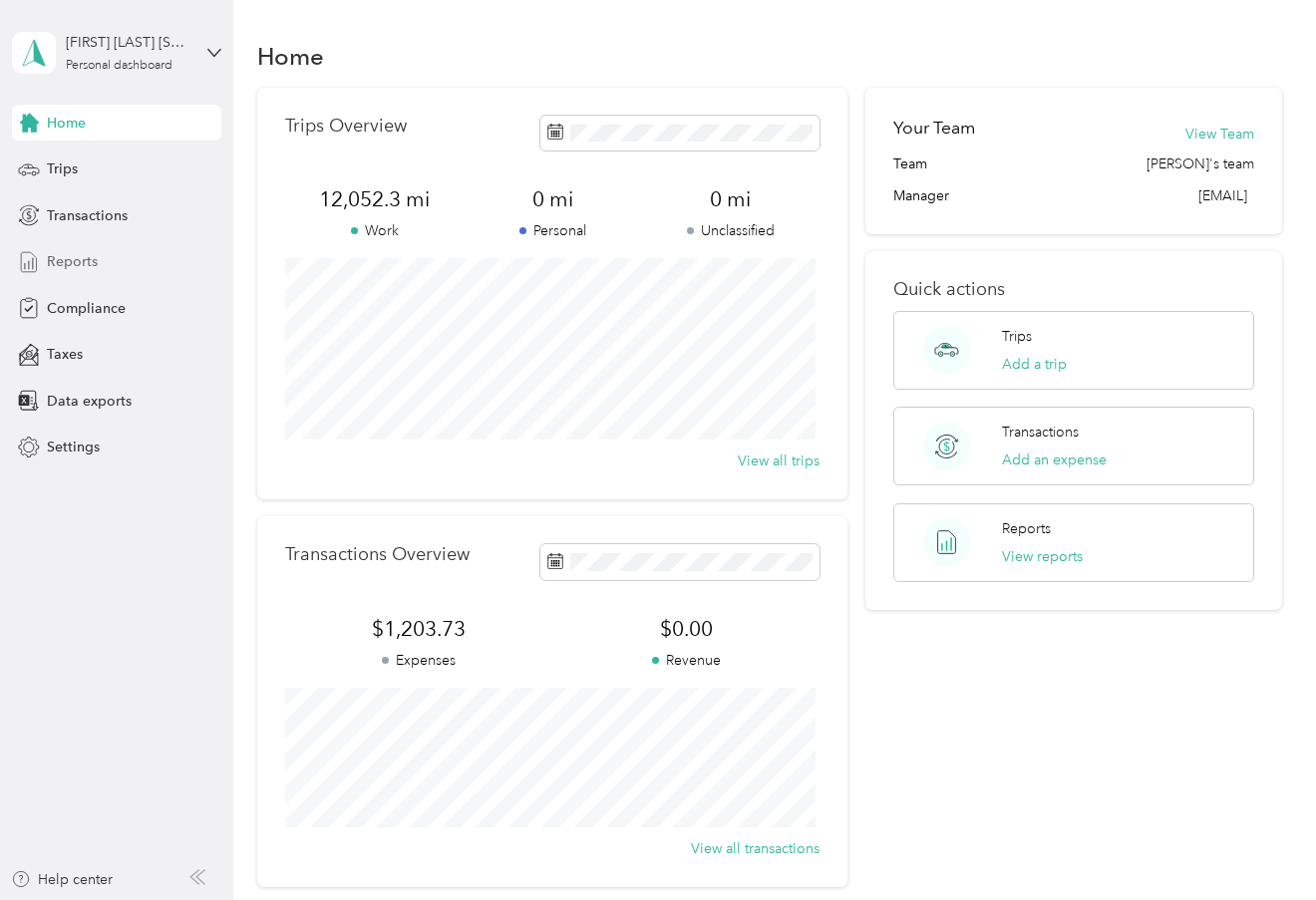 click on "Reports" at bounding box center [72, 261] 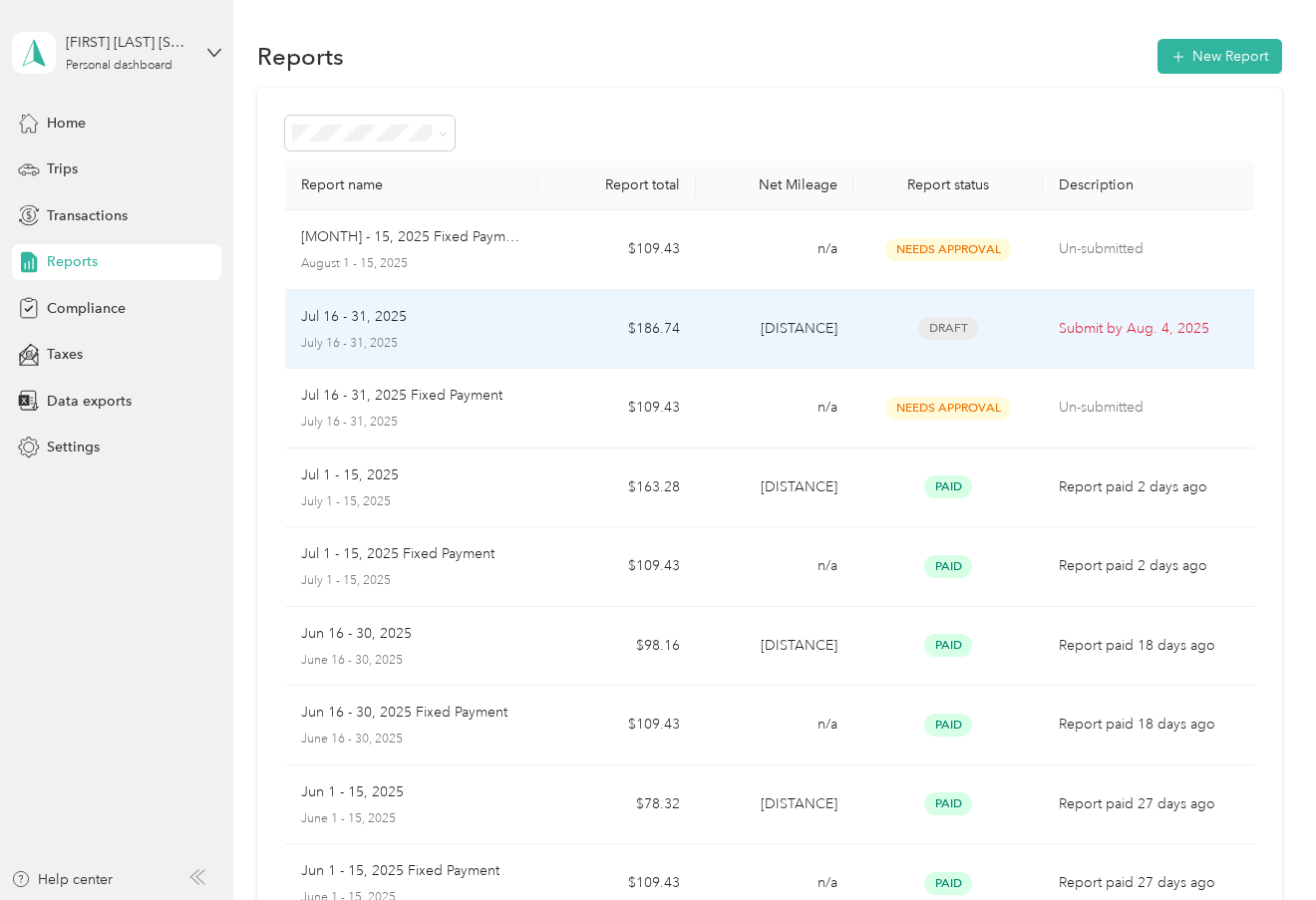 click on "[DISTANCE]" at bounding box center (775, 330) 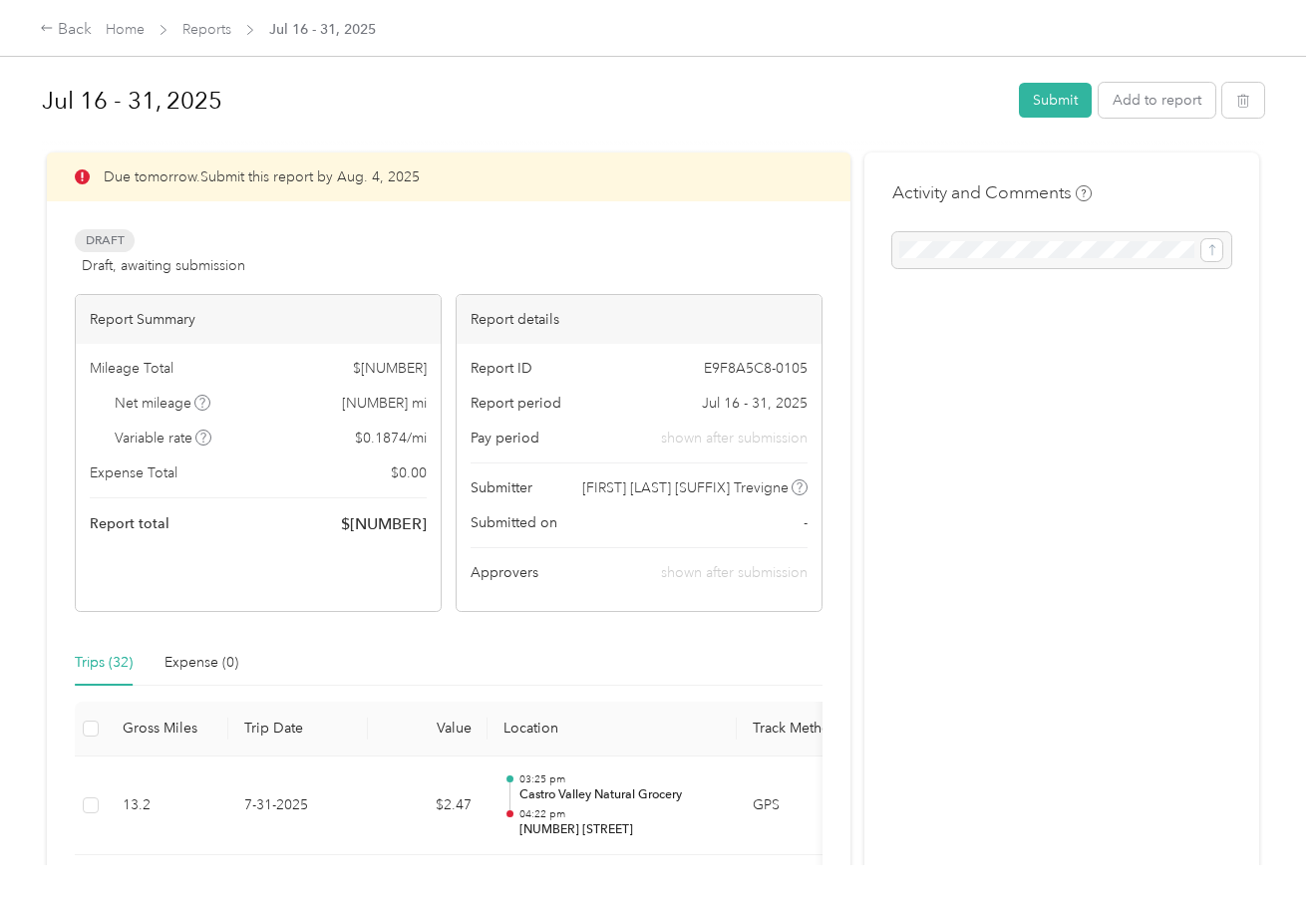 scroll, scrollTop: 0, scrollLeft: 0, axis: both 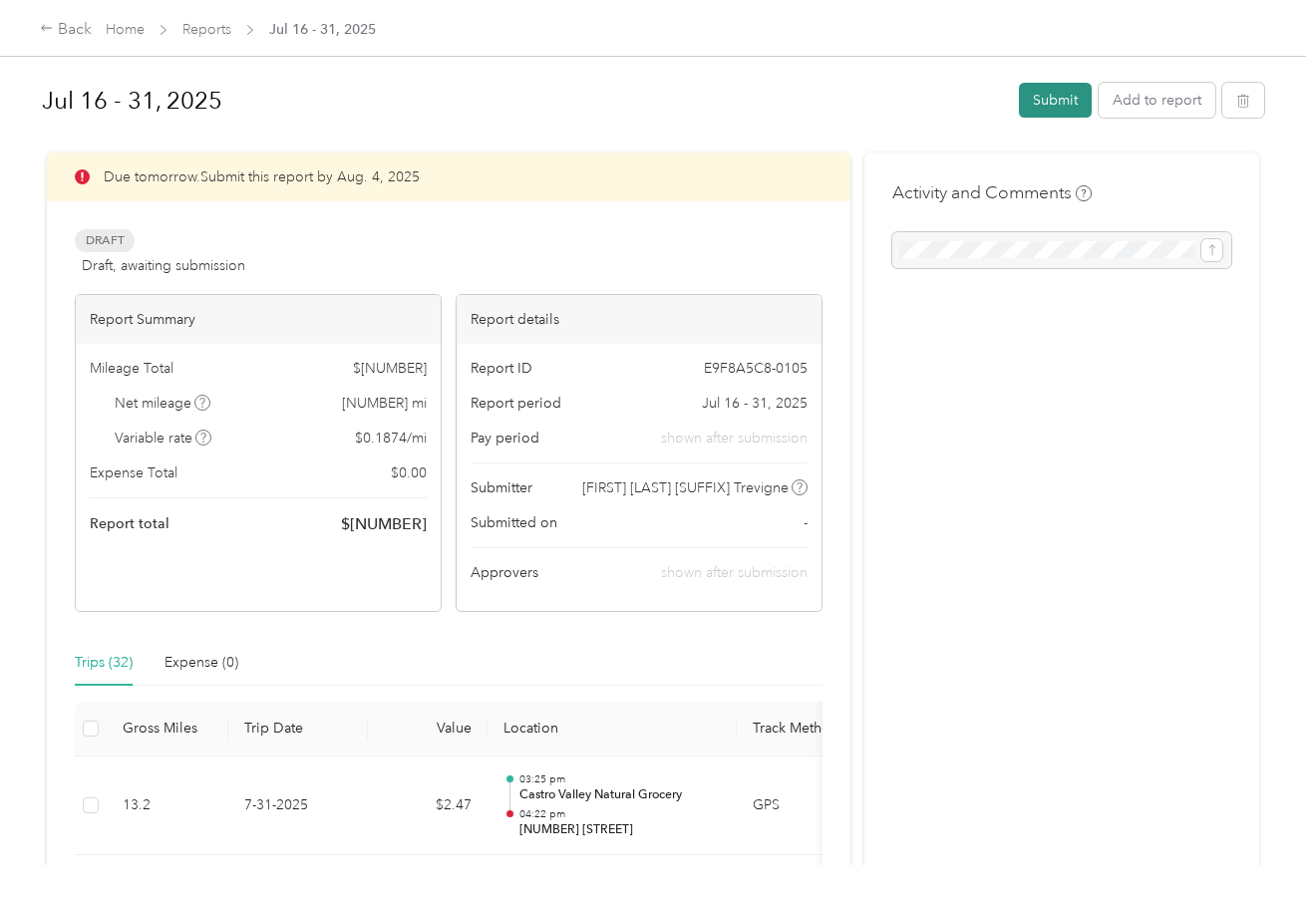 click on "Submit" at bounding box center [1055, 100] 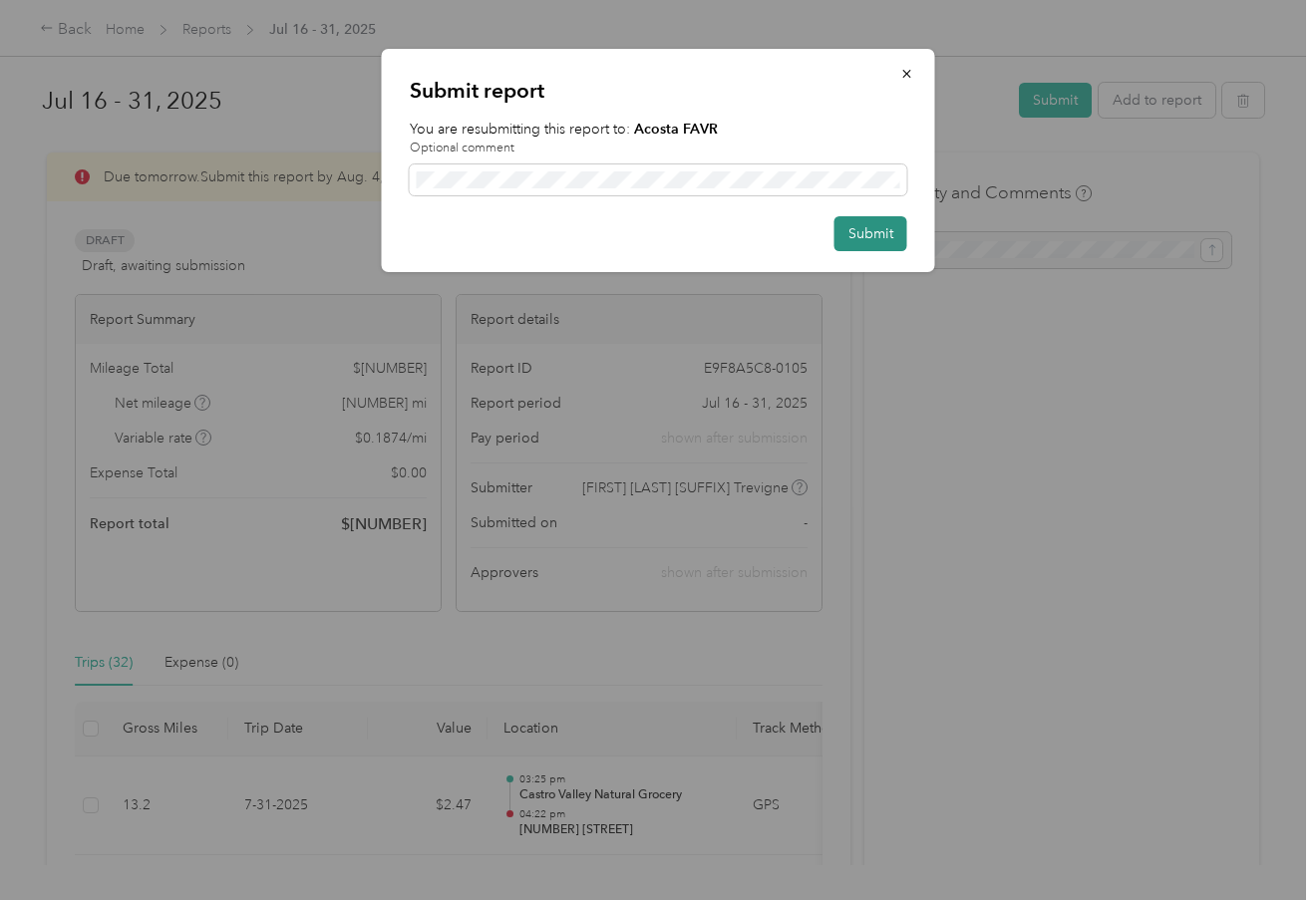 click on "Submit" at bounding box center (870, 233) 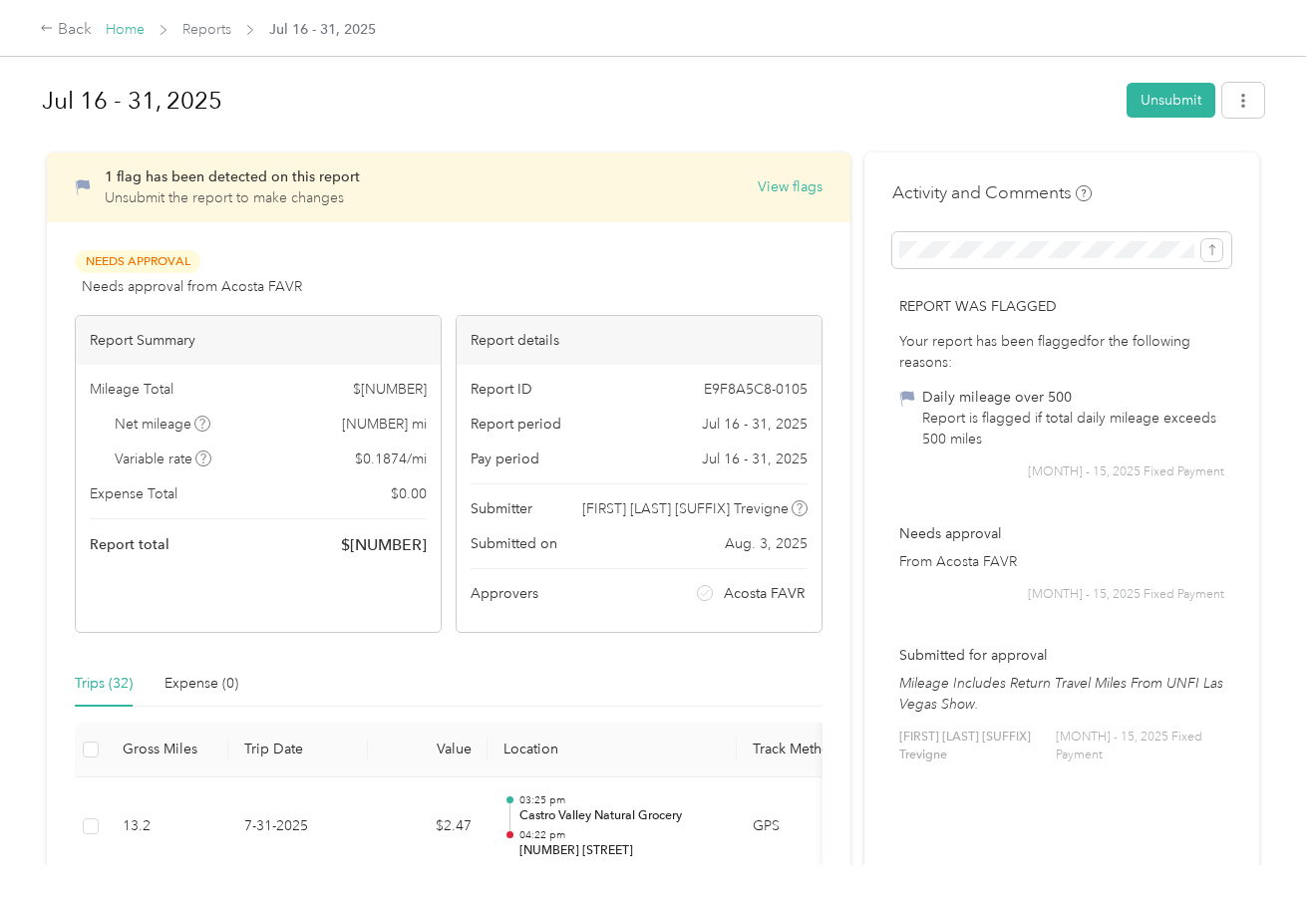 click on "Home" at bounding box center [125, 29] 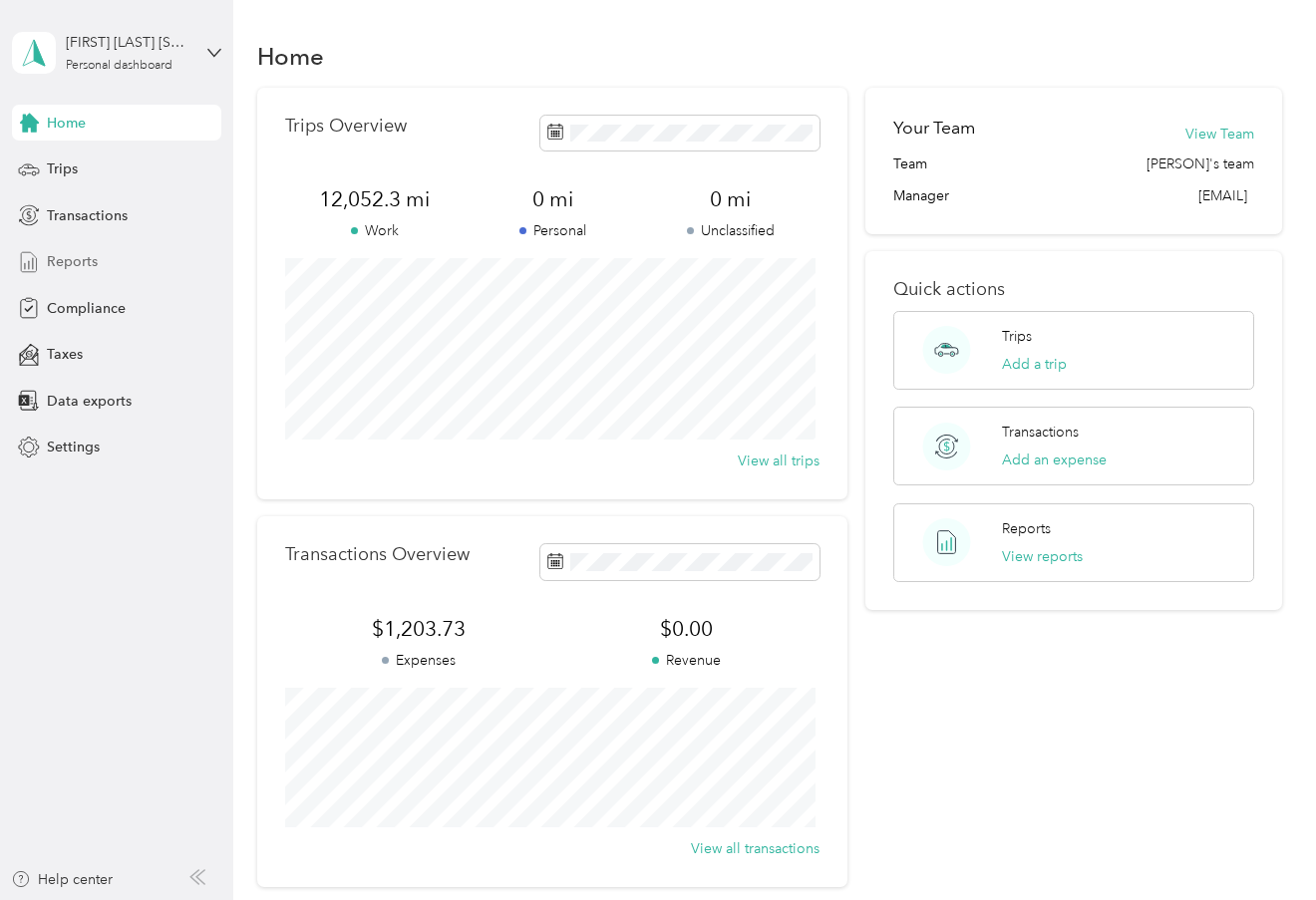 click on "Reports" at bounding box center (72, 261) 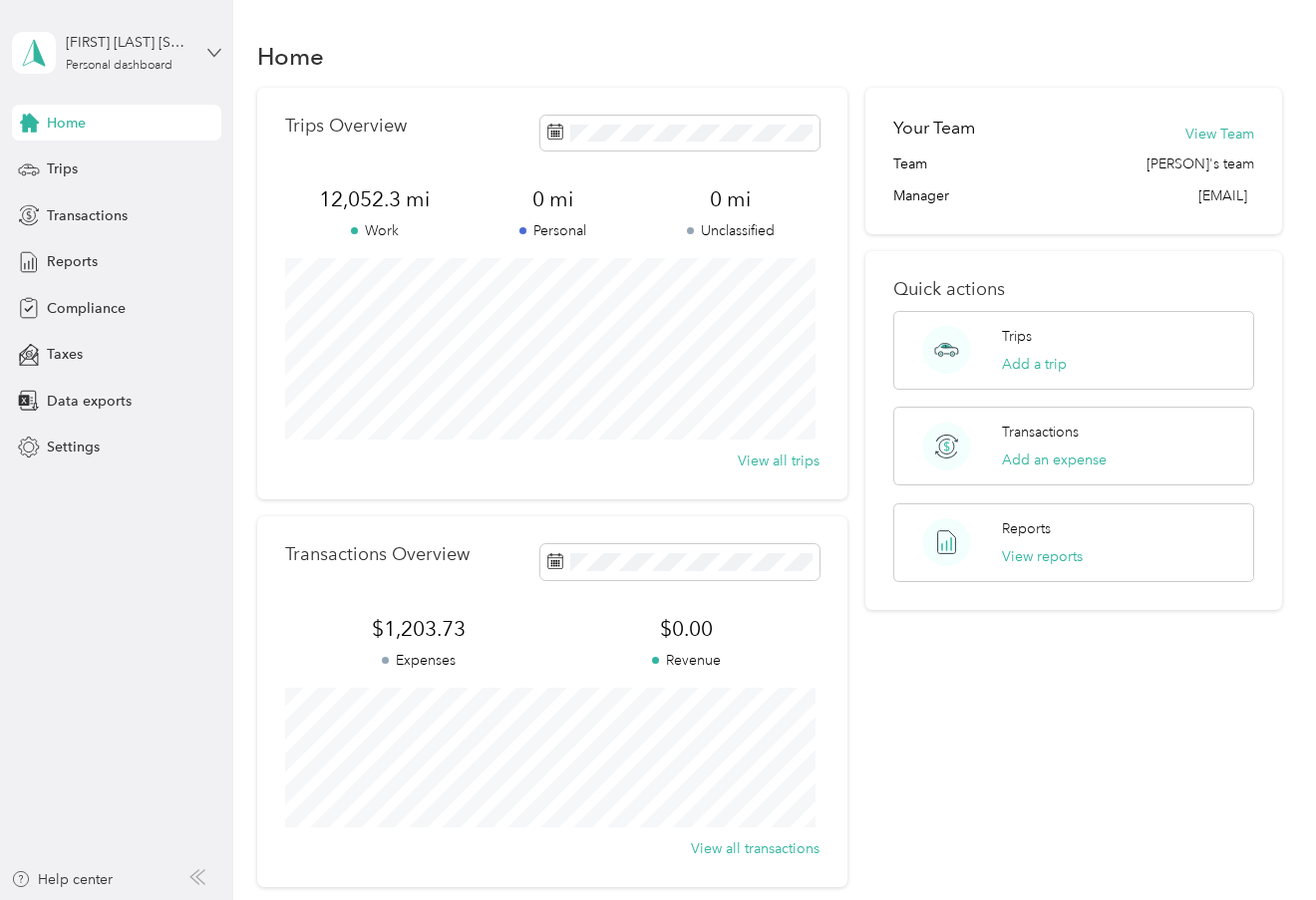click 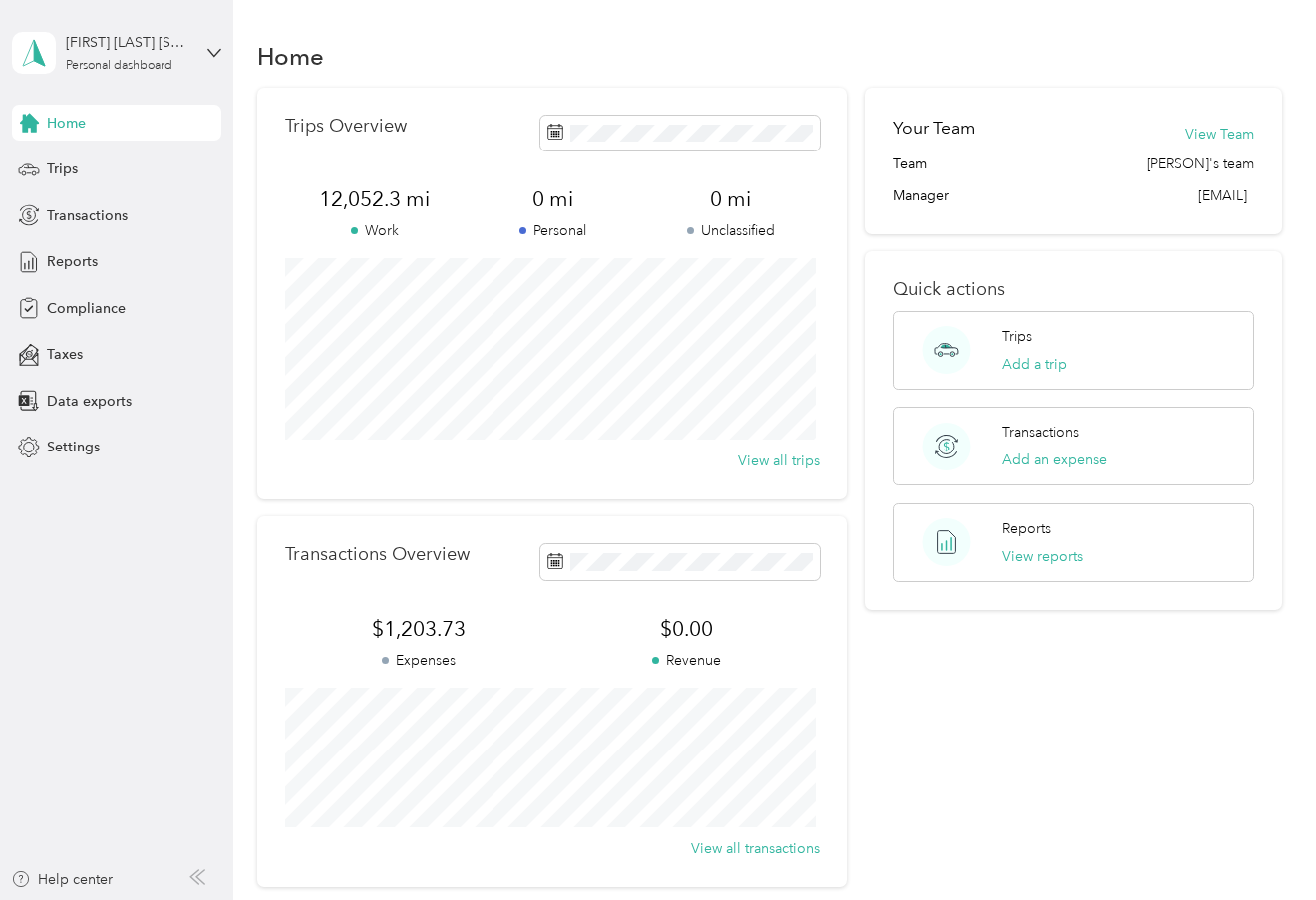 click on "You’re signed in as  [EMAIL]   Log out" at bounding box center [164, 131] 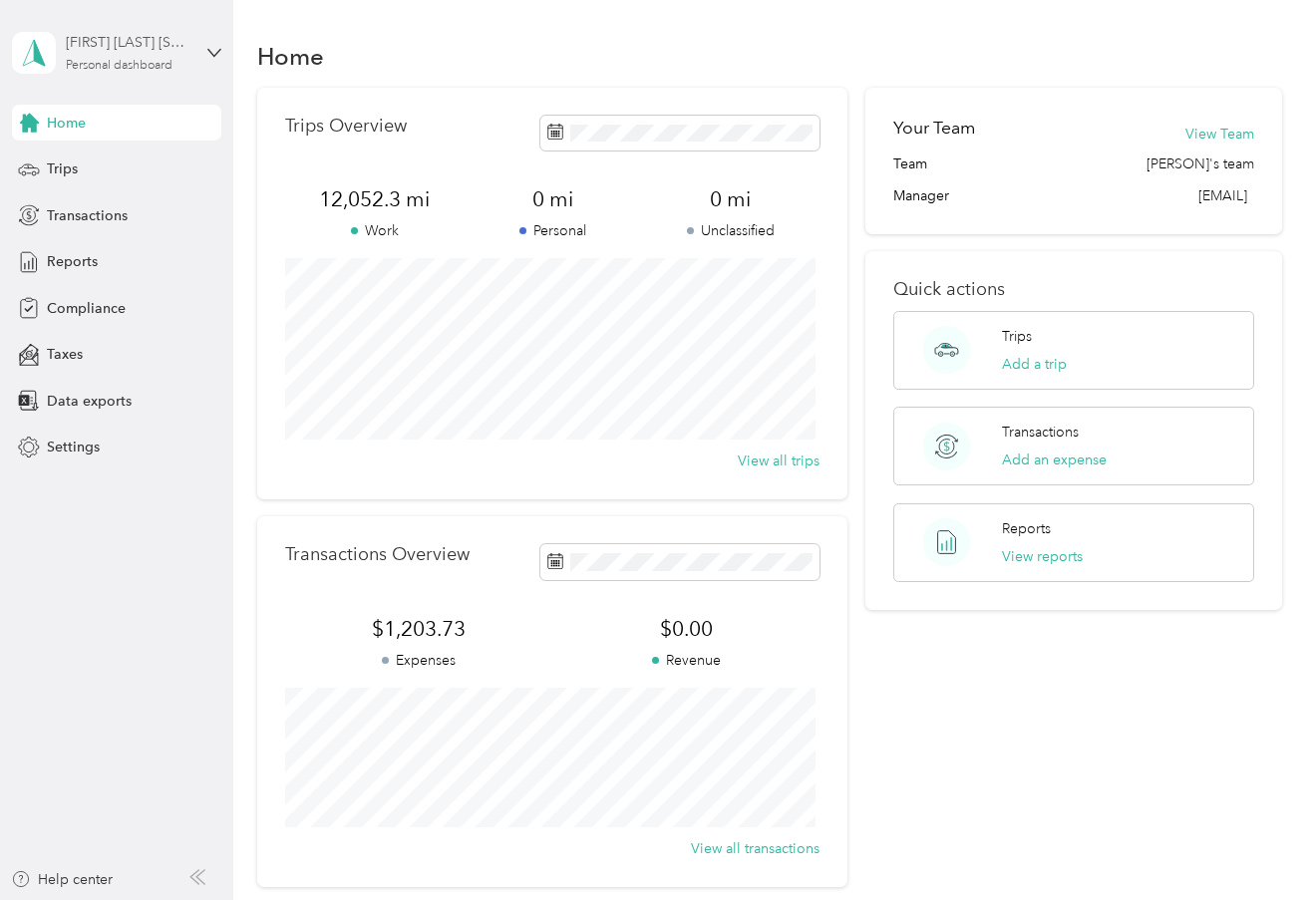 click on "[FIRST] [LAST] [SUFFIX] Trevigne Personal dashboard" at bounding box center [128, 52] 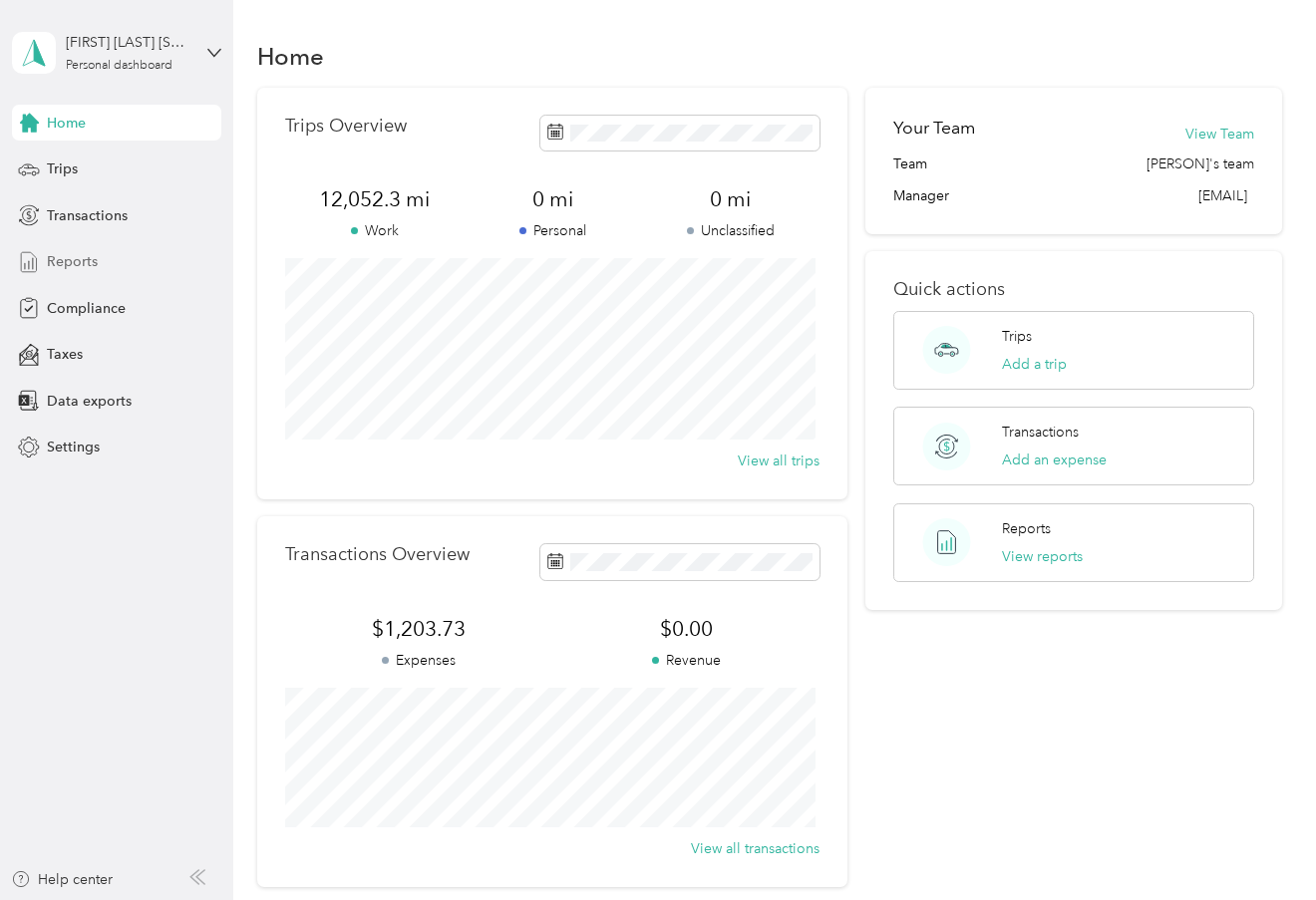 click on "Reports" at bounding box center (72, 261) 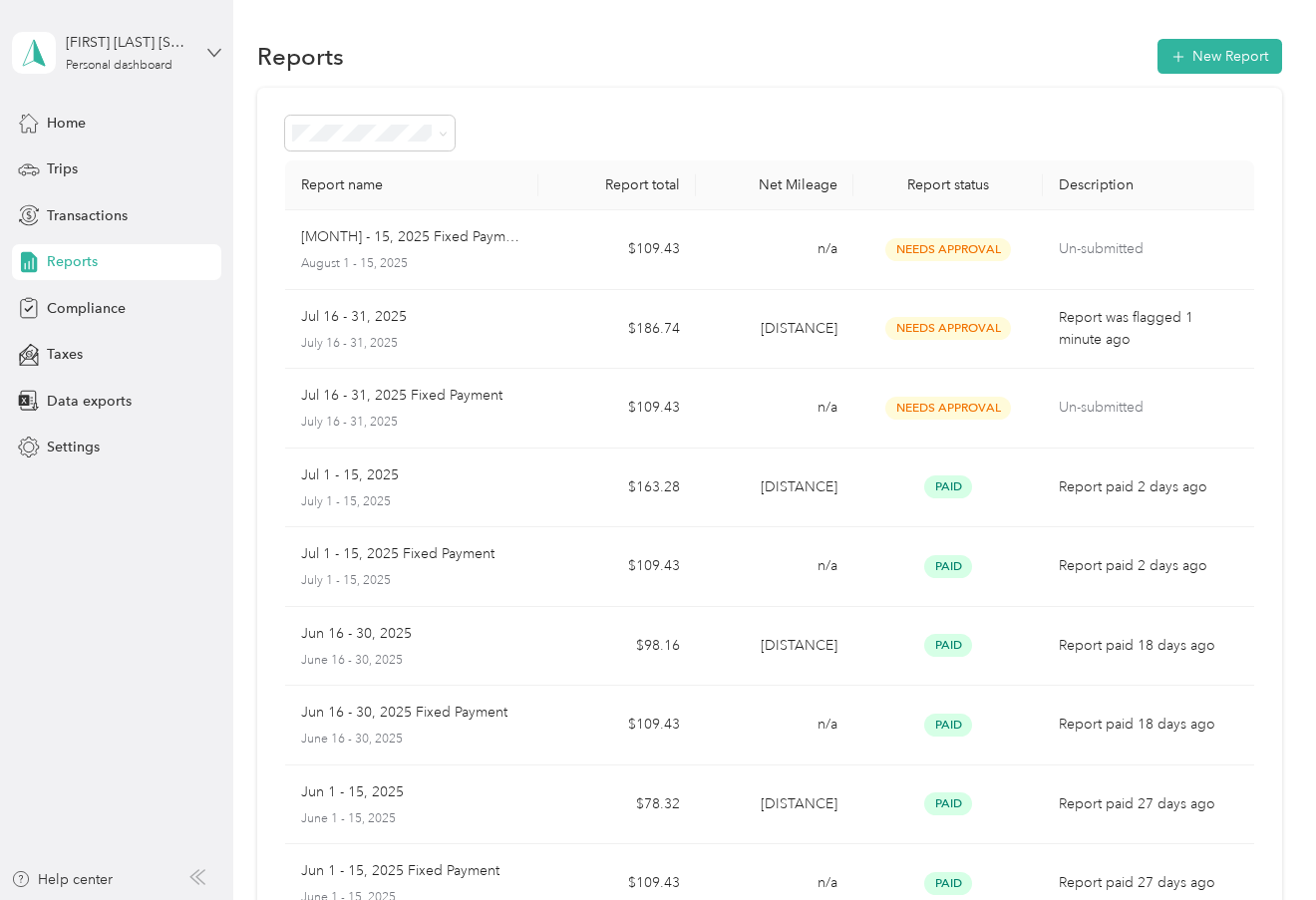 click 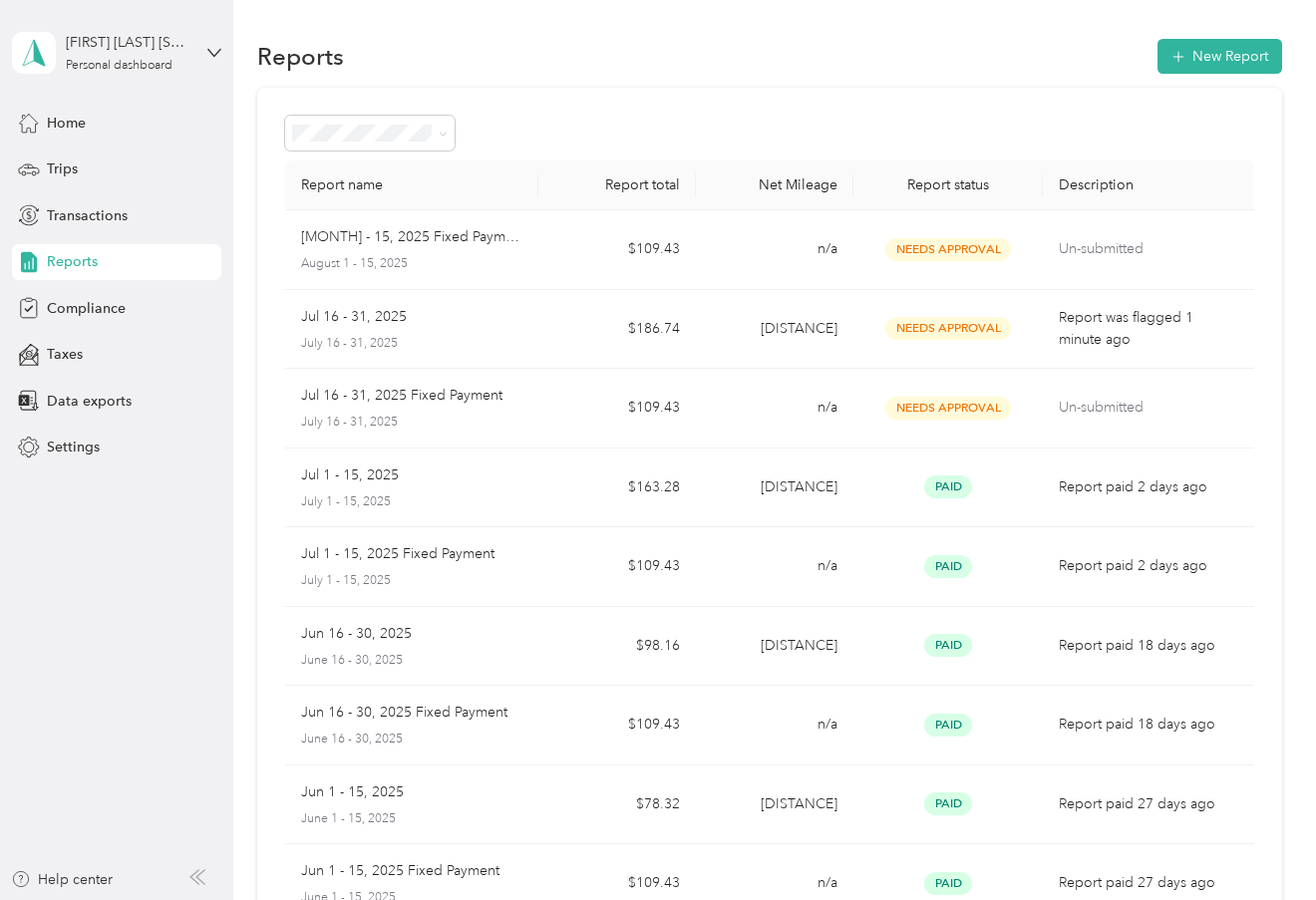 click on "Log out" at bounding box center (164, 163) 